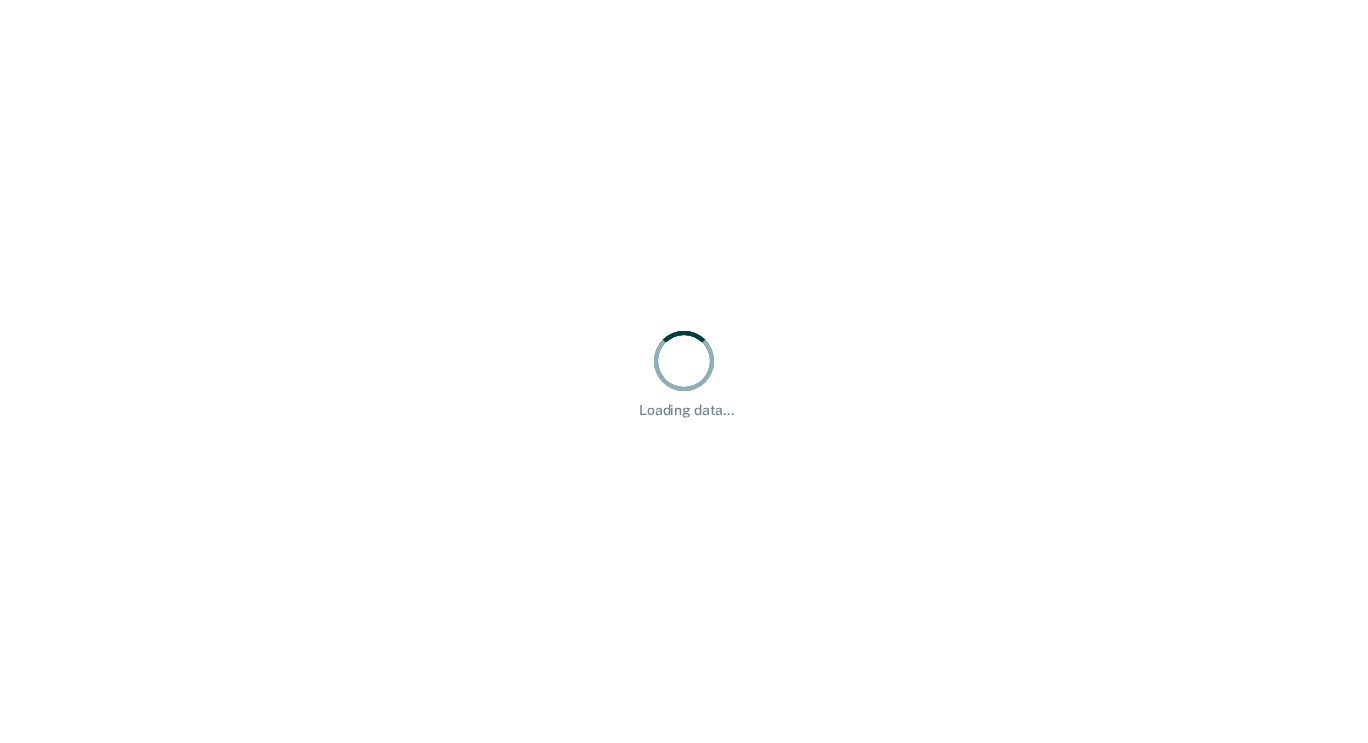 scroll, scrollTop: 0, scrollLeft: 0, axis: both 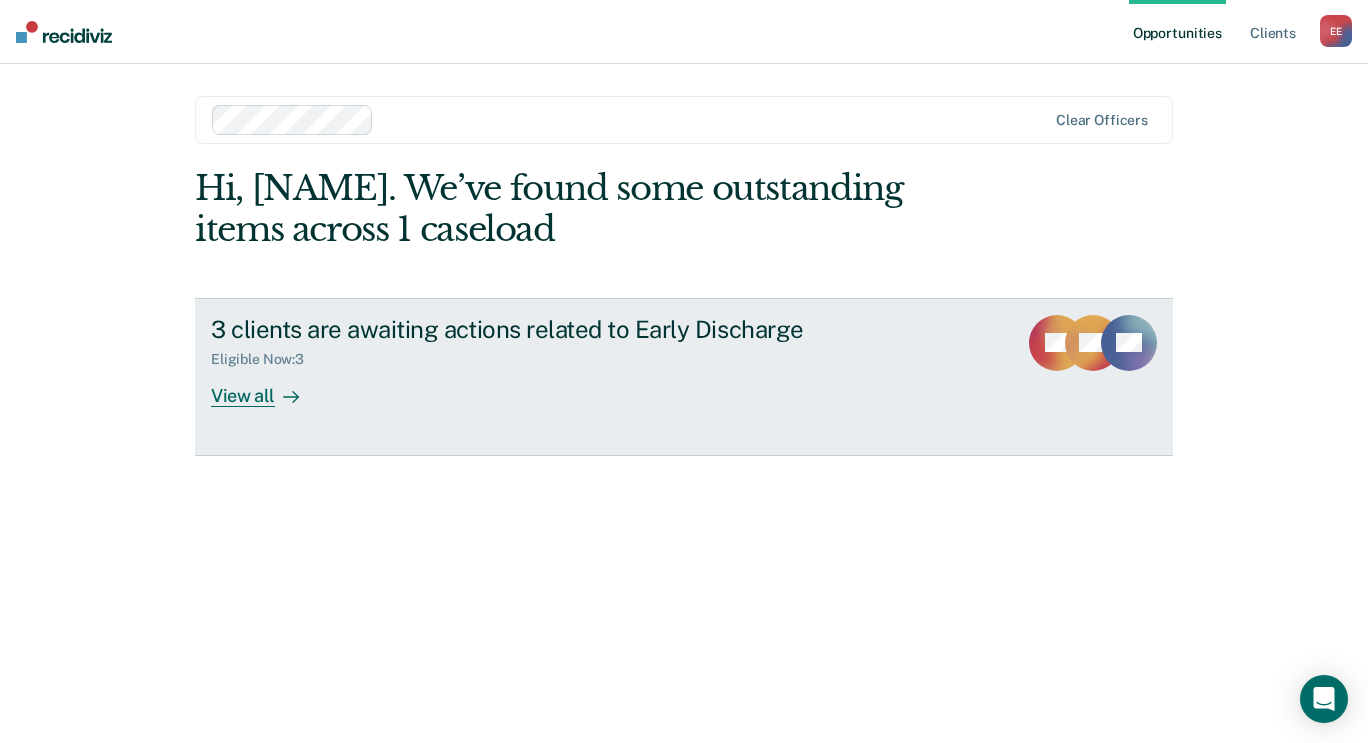 click on "View all" at bounding box center (267, 387) 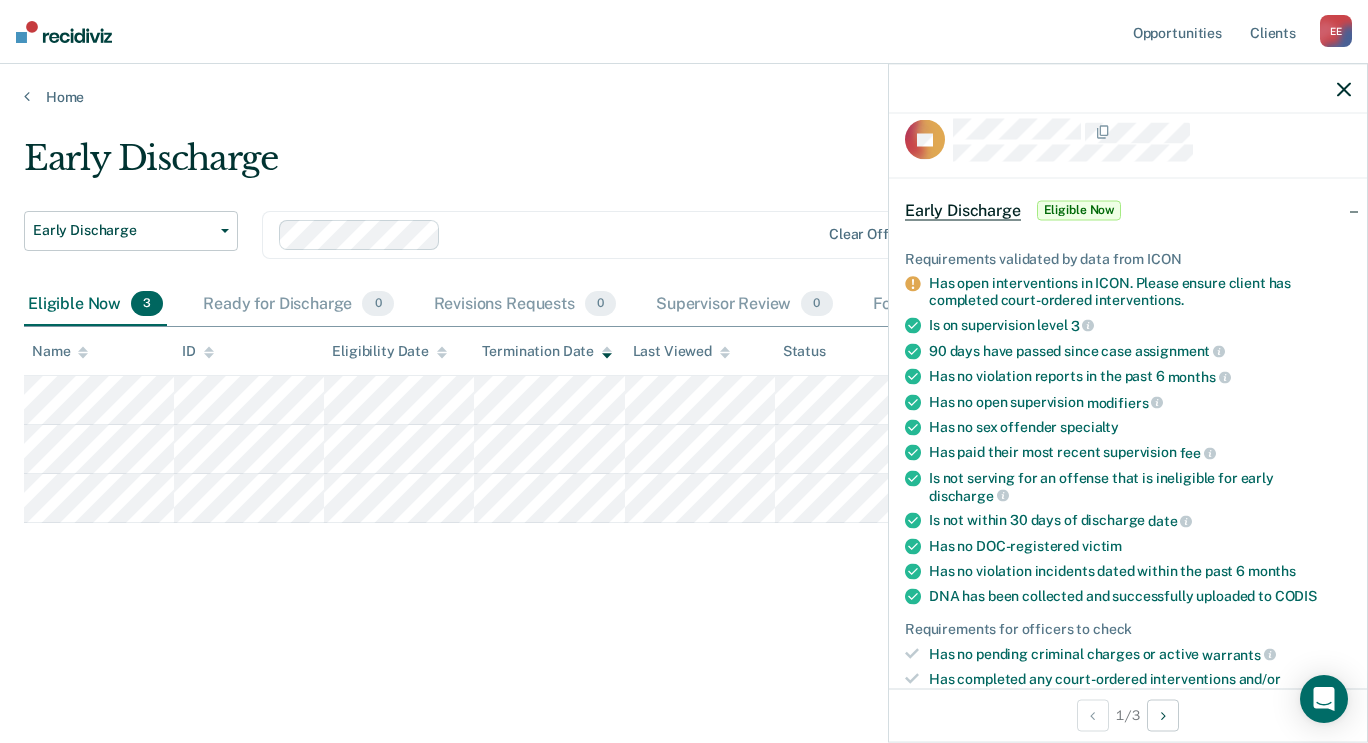 scroll, scrollTop: 25, scrollLeft: 0, axis: vertical 